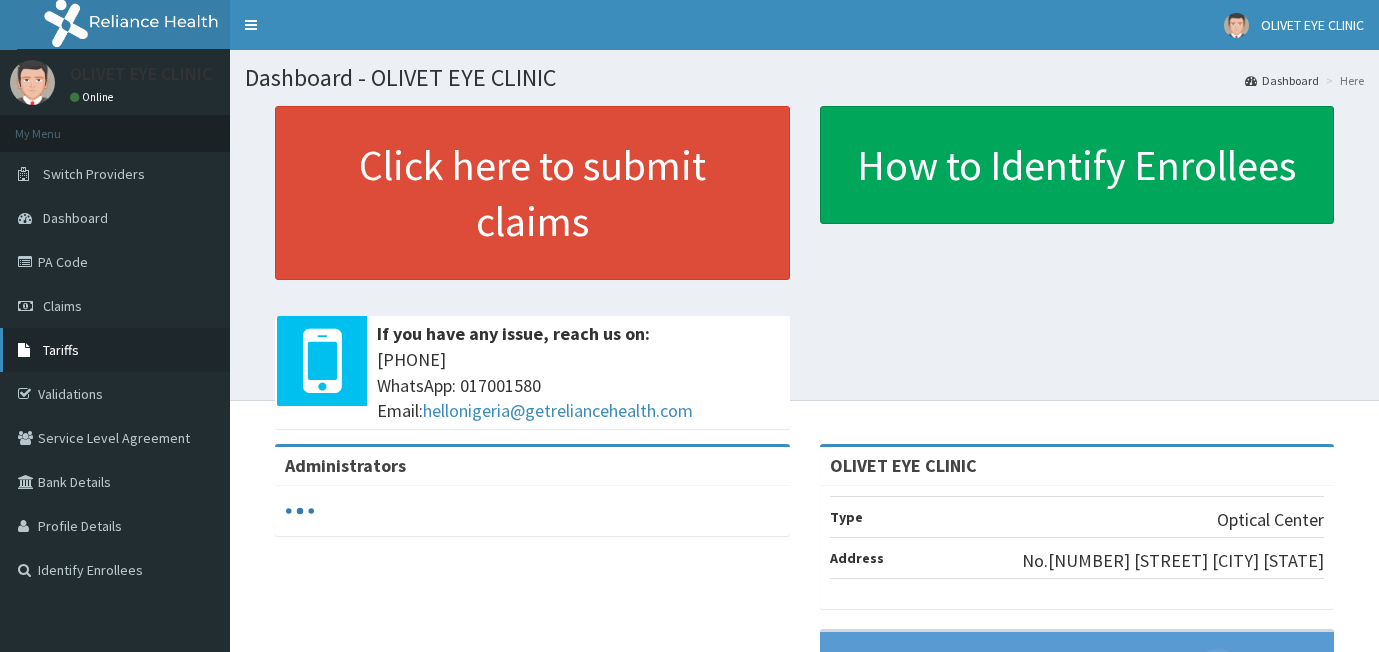 scroll, scrollTop: 0, scrollLeft: 0, axis: both 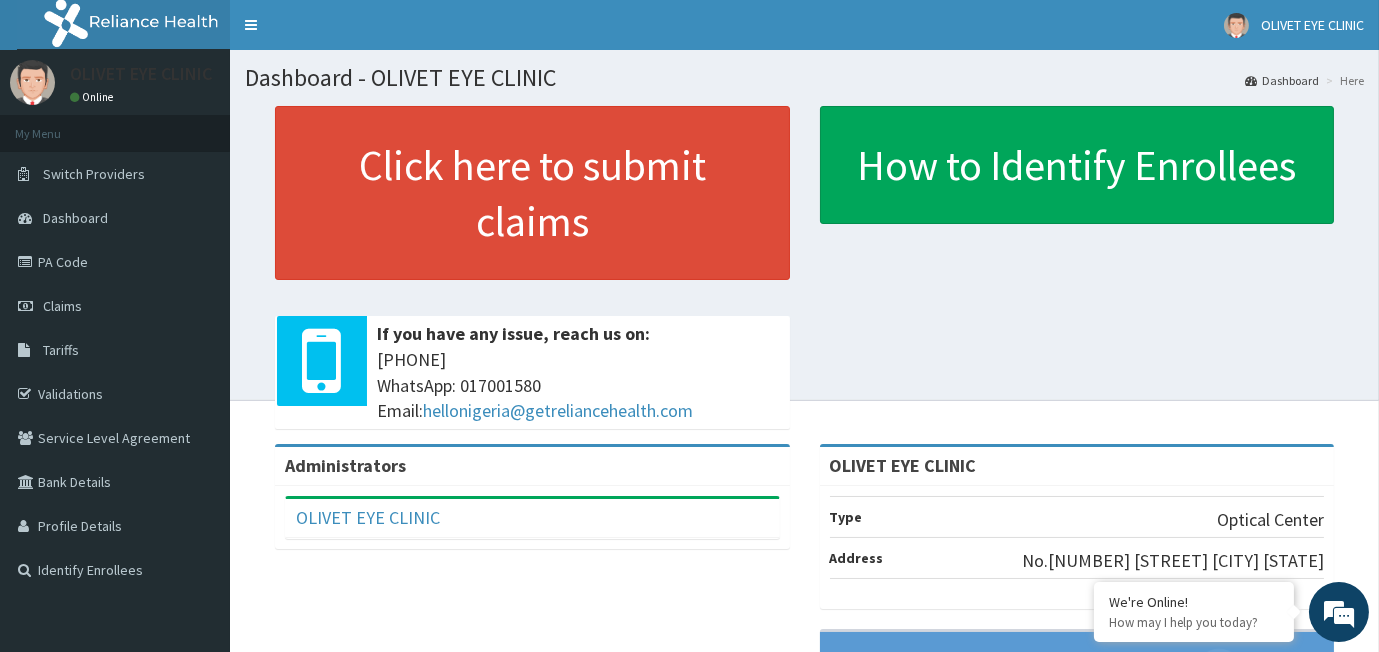 click on "Administrators
[ORGANIZATION] [NAME] [ORGANIZATION] [EMAIL] Roles   PROVIDER_MEDICAL_DIRECTOR" at bounding box center [532, 506] 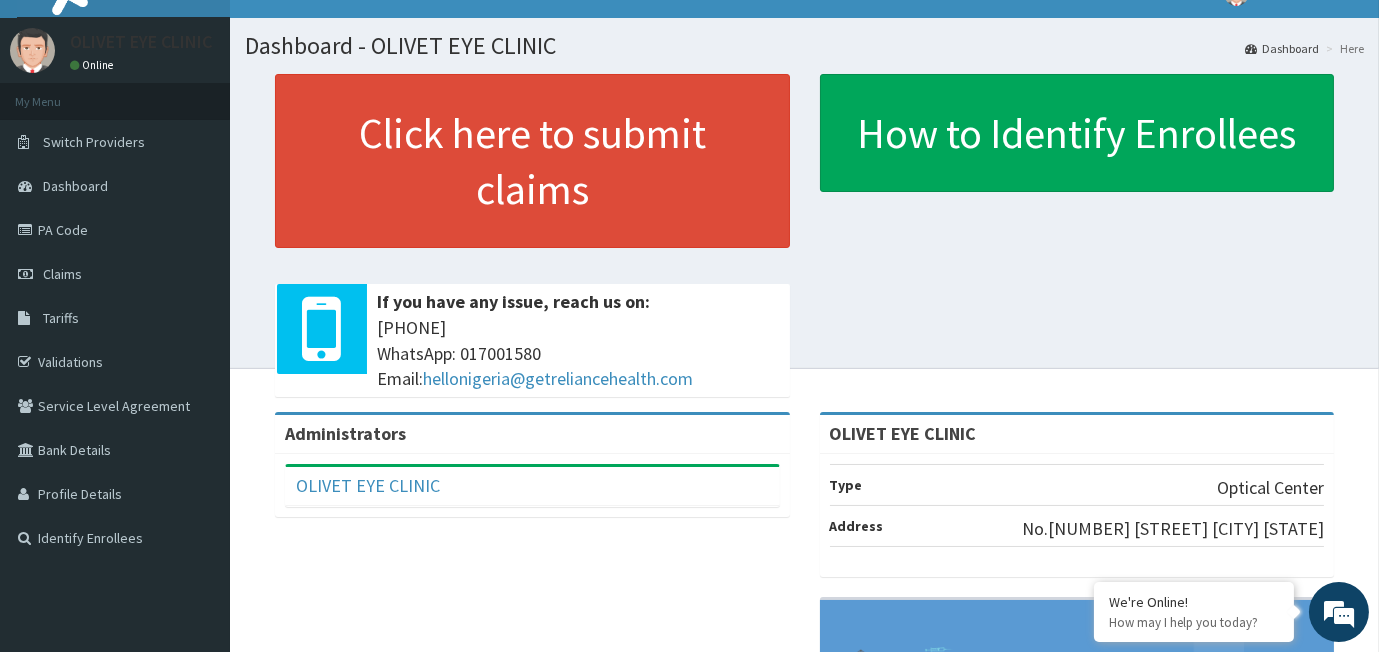 scroll, scrollTop: 36, scrollLeft: 0, axis: vertical 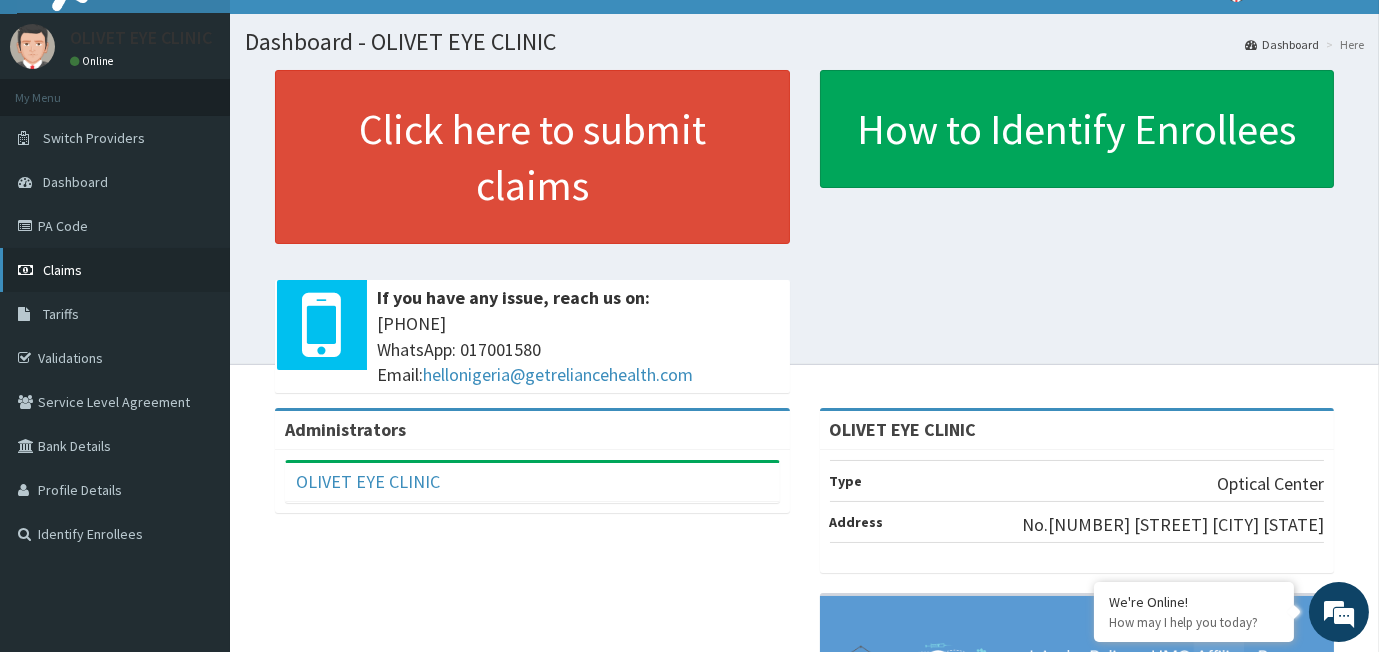 click on "Claims" at bounding box center [62, 270] 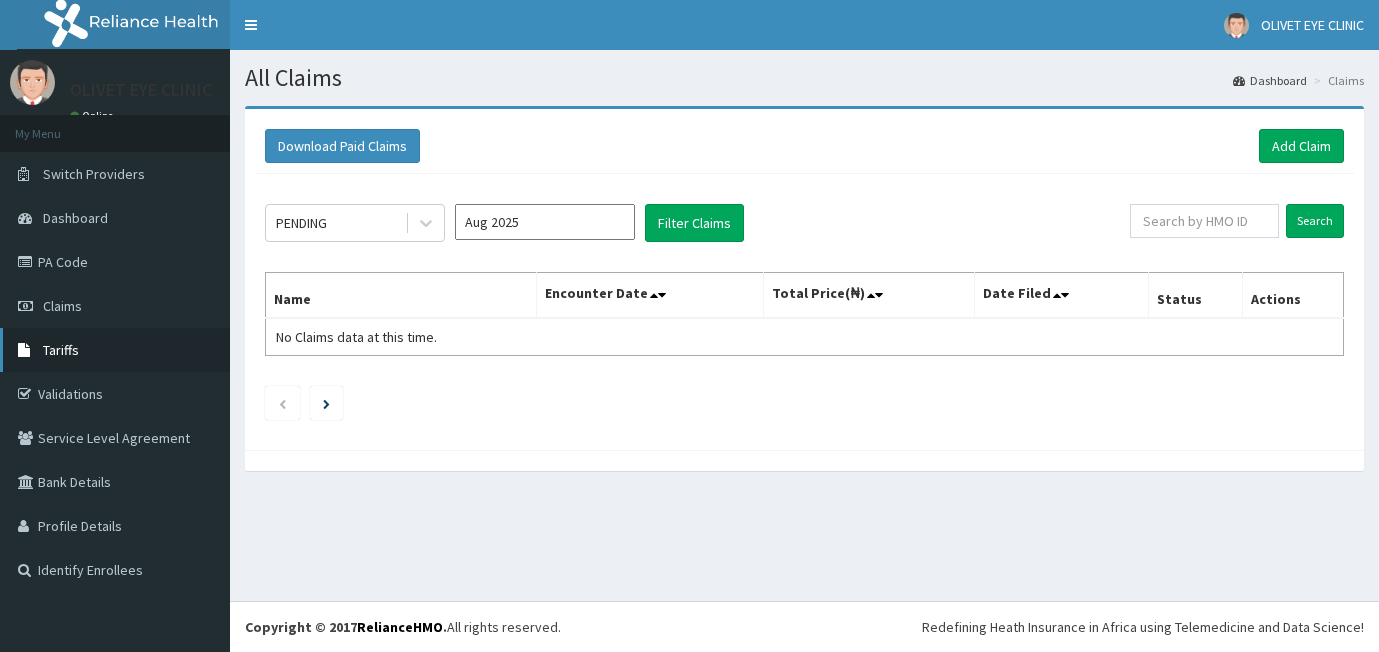 scroll, scrollTop: 0, scrollLeft: 0, axis: both 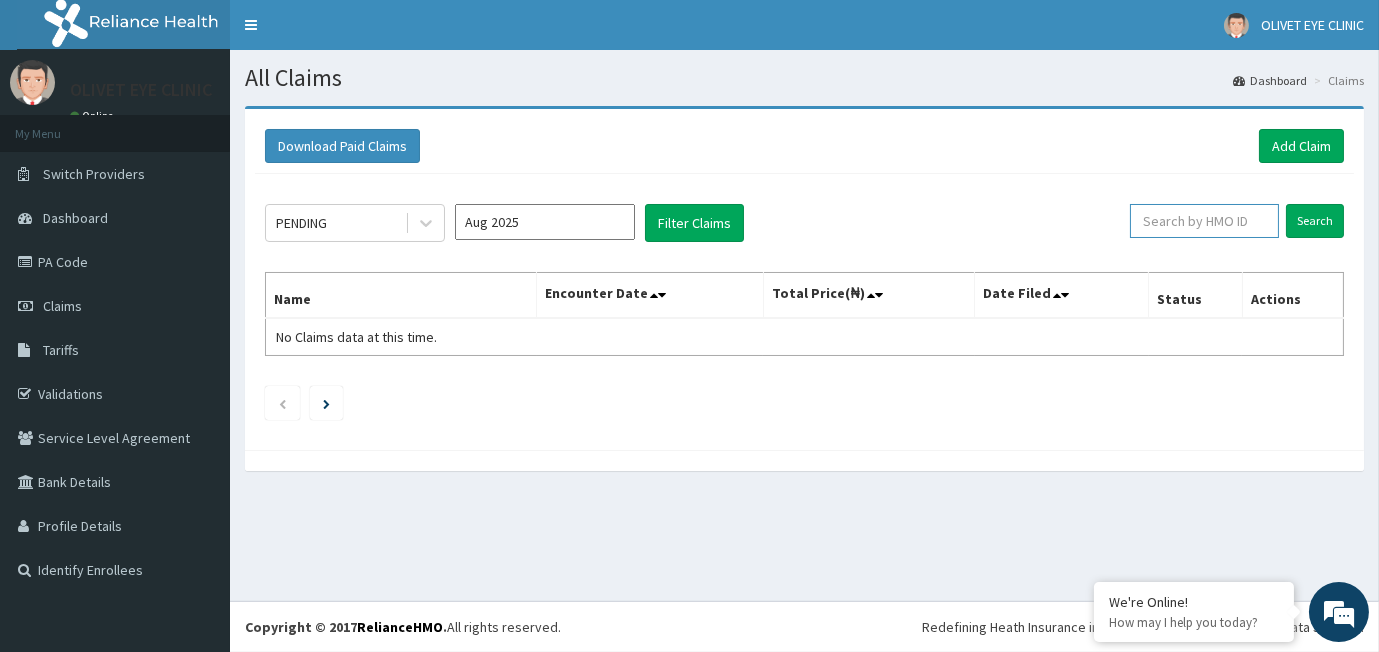 click at bounding box center [1204, 221] 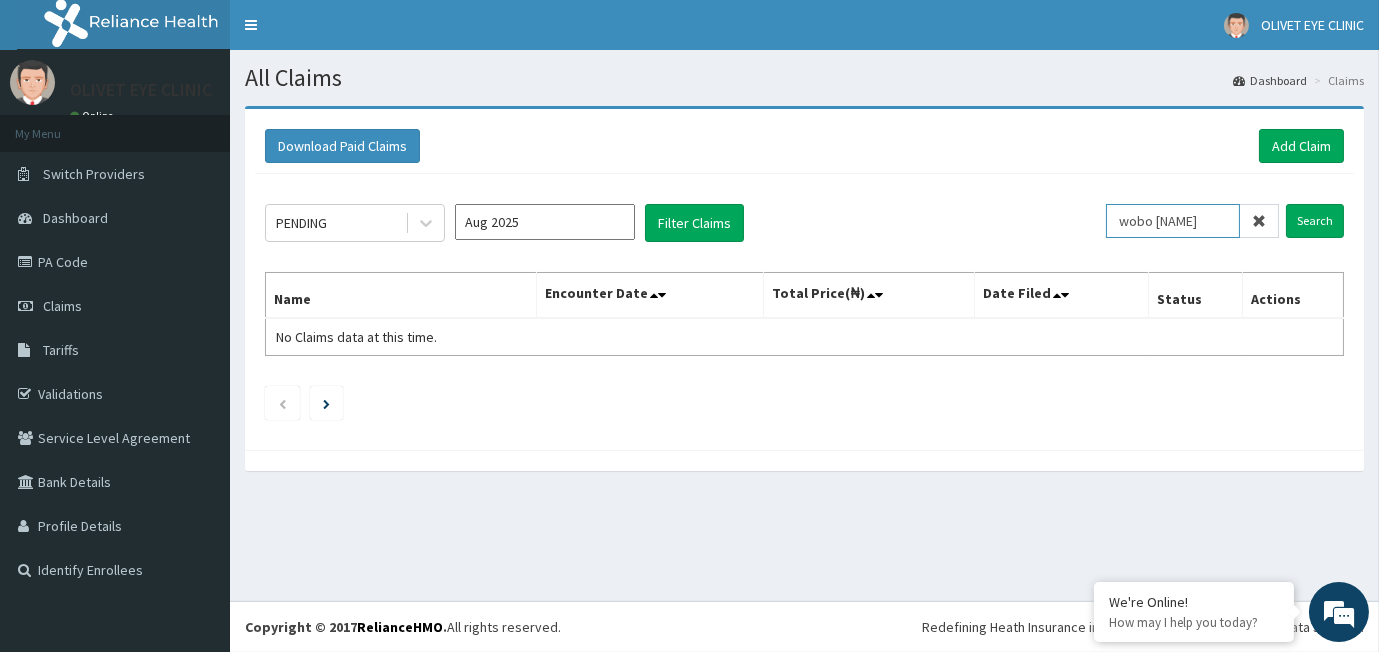 scroll, scrollTop: 0, scrollLeft: 0, axis: both 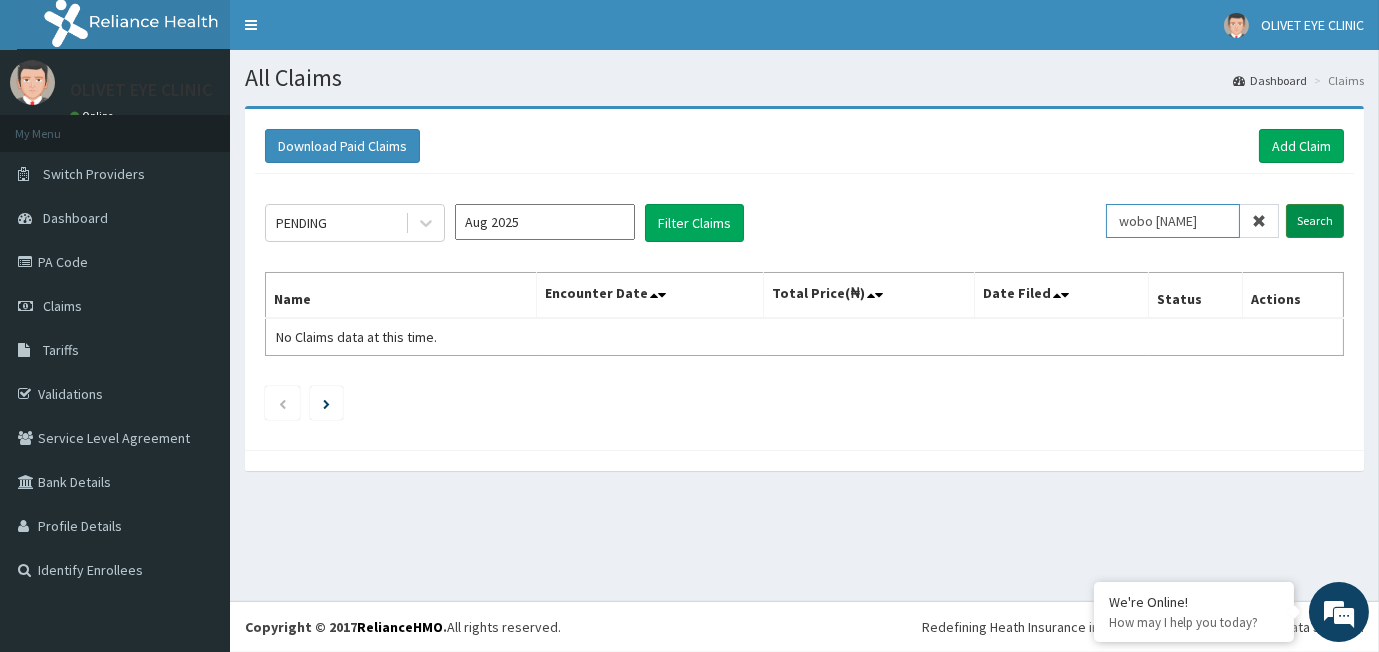 type on "wobo lilian" 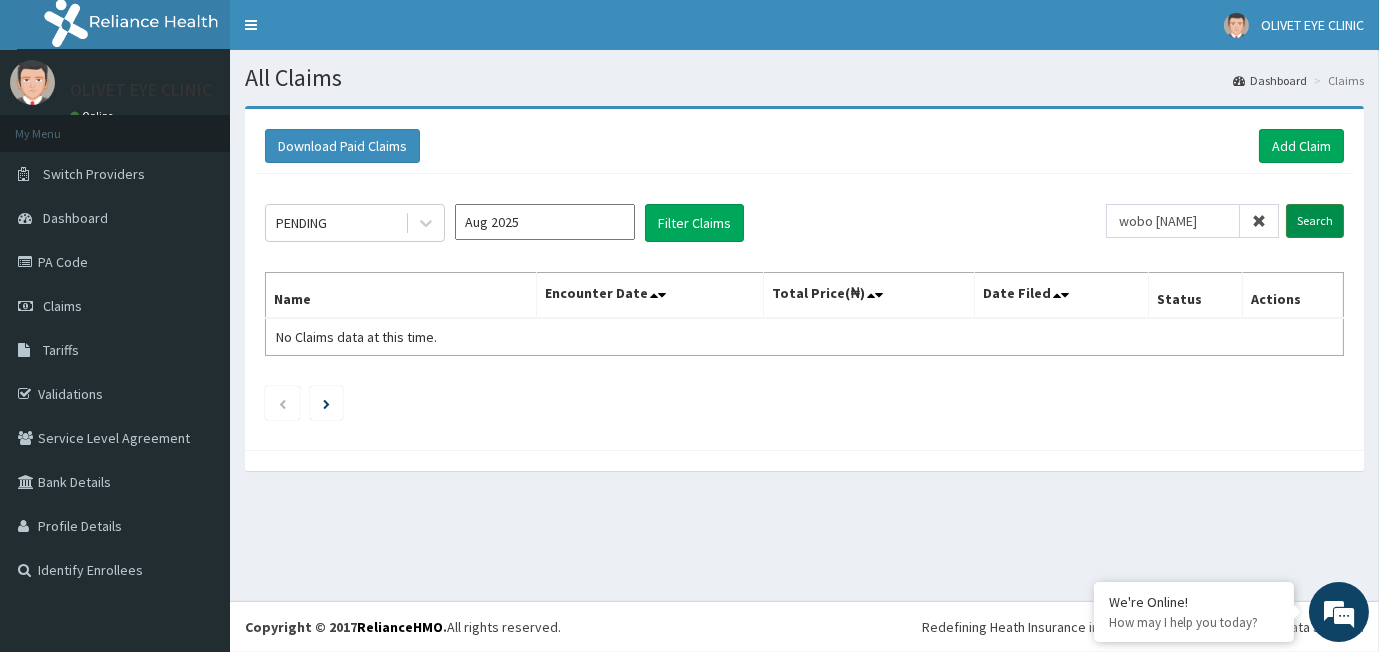 click on "Search" at bounding box center [1315, 221] 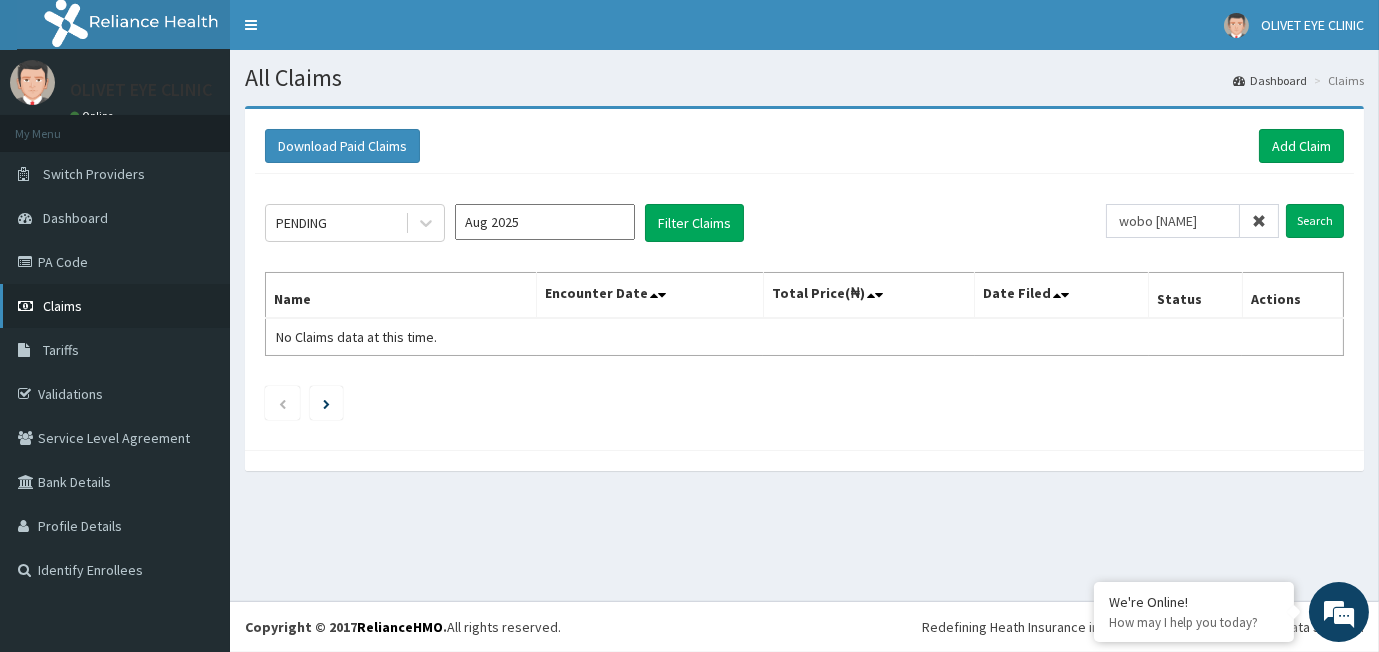 click on "Claims" at bounding box center [115, 306] 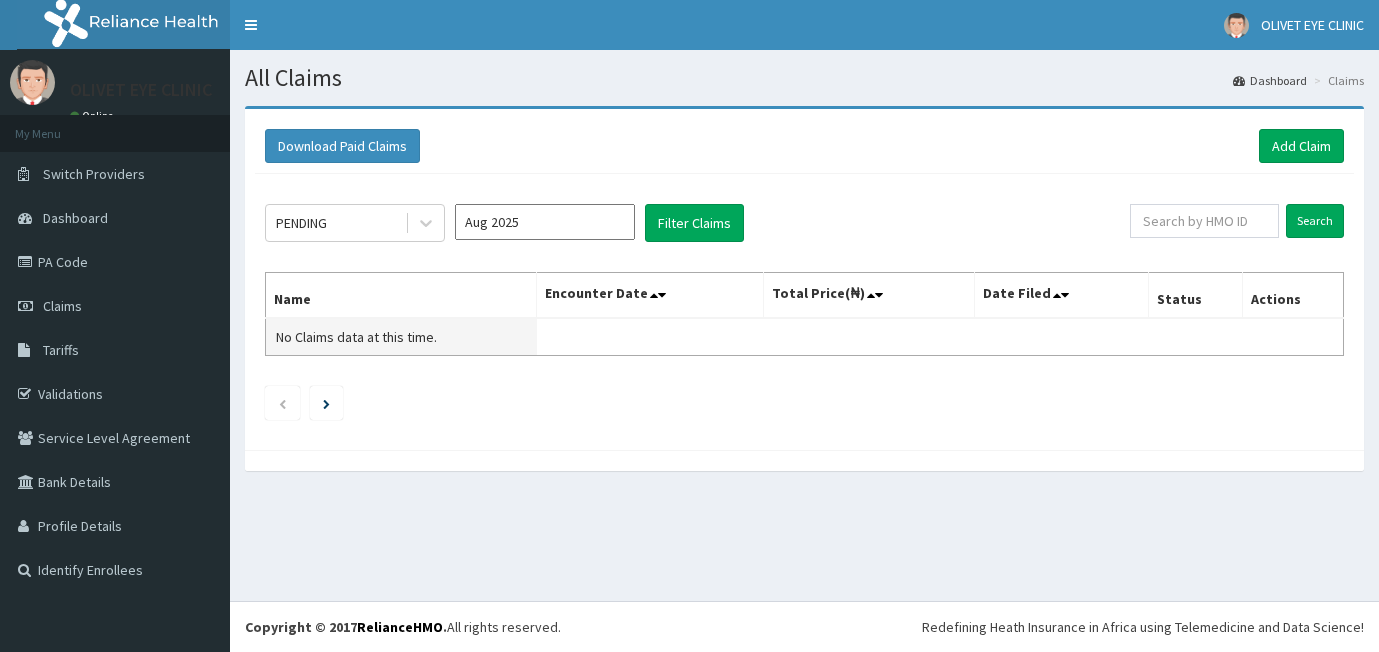 scroll, scrollTop: 0, scrollLeft: 0, axis: both 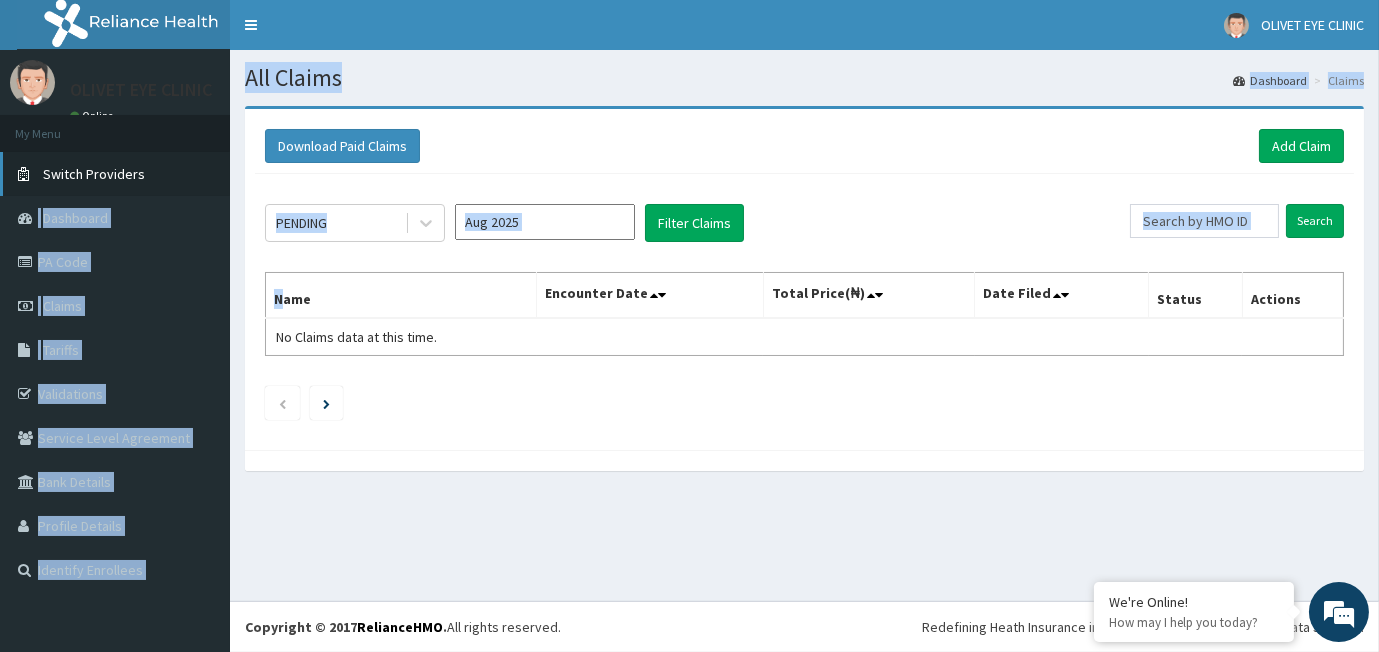 drag, startPoint x: 279, startPoint y: 281, endPoint x: 202, endPoint y: 153, distance: 149.37537 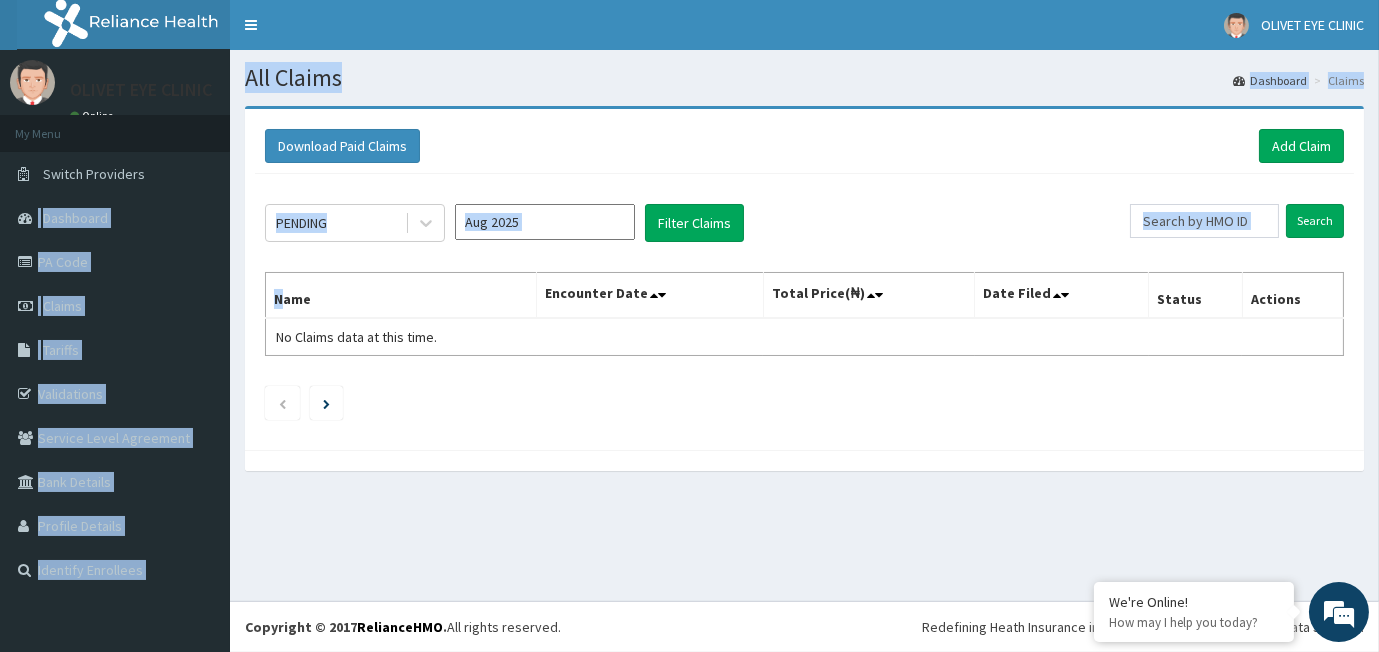 scroll, scrollTop: 0, scrollLeft: 0, axis: both 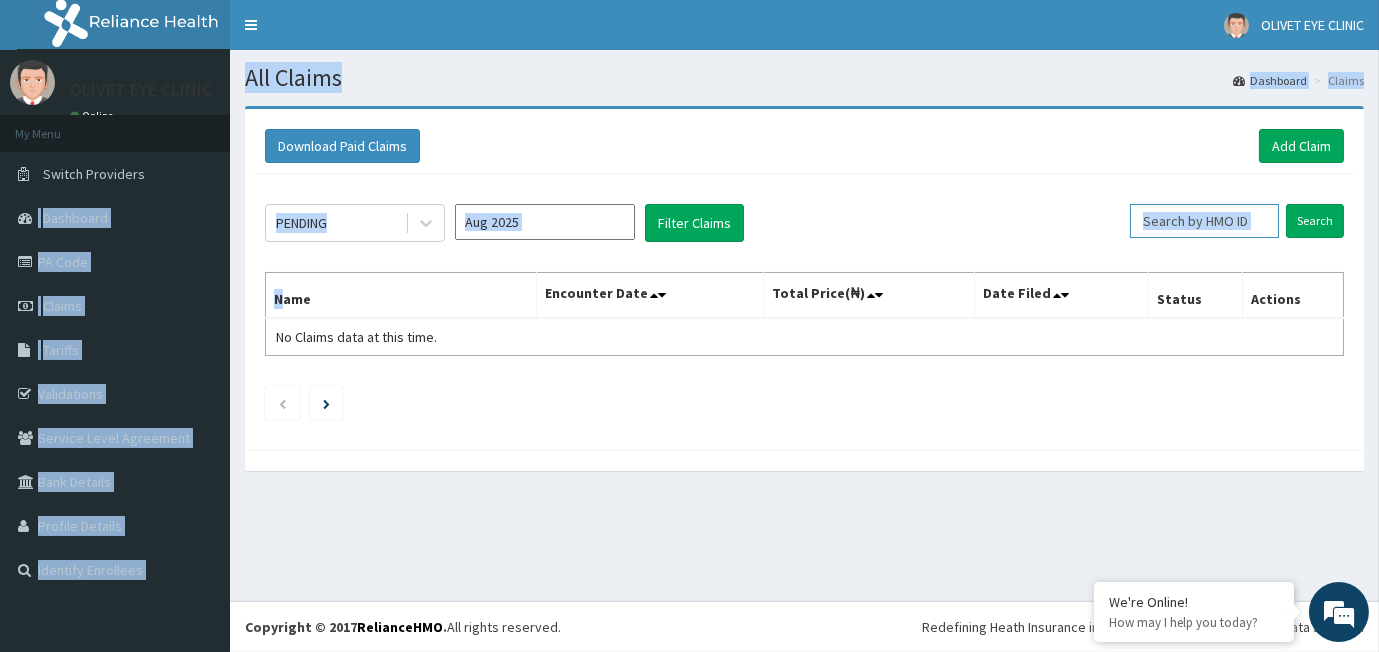 click at bounding box center [1204, 221] 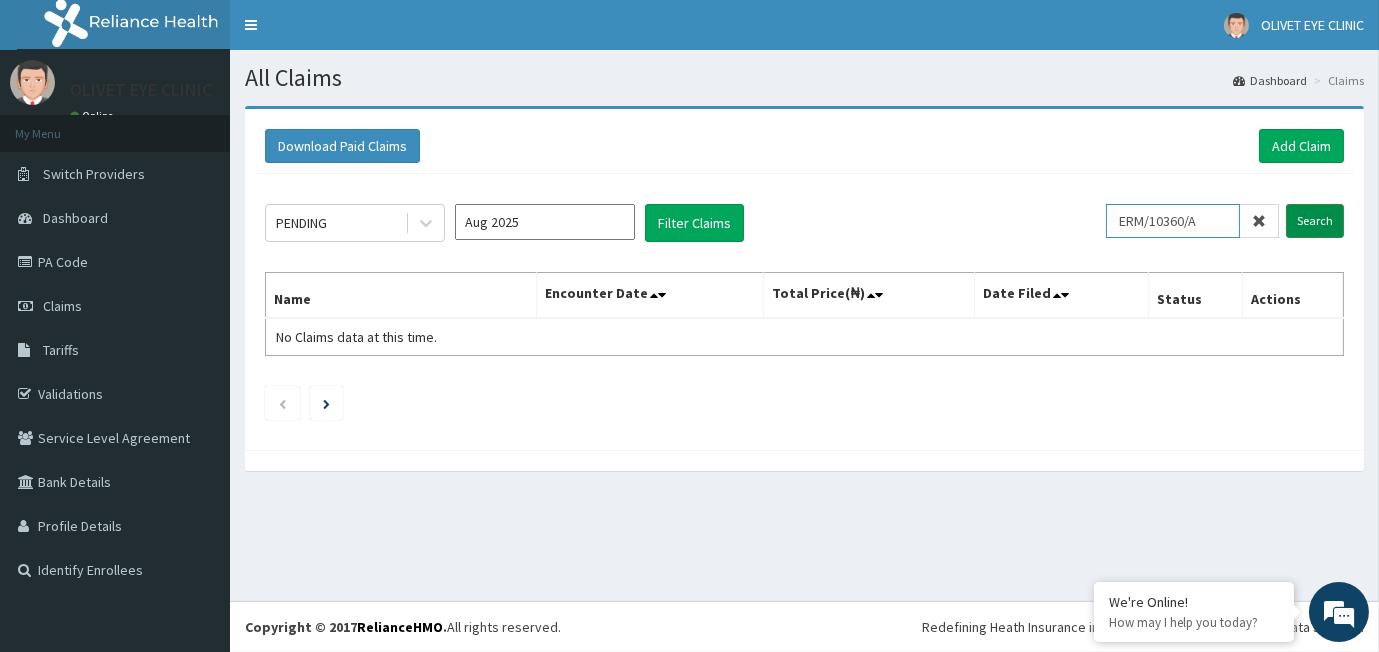 type on "ERM/10360/A" 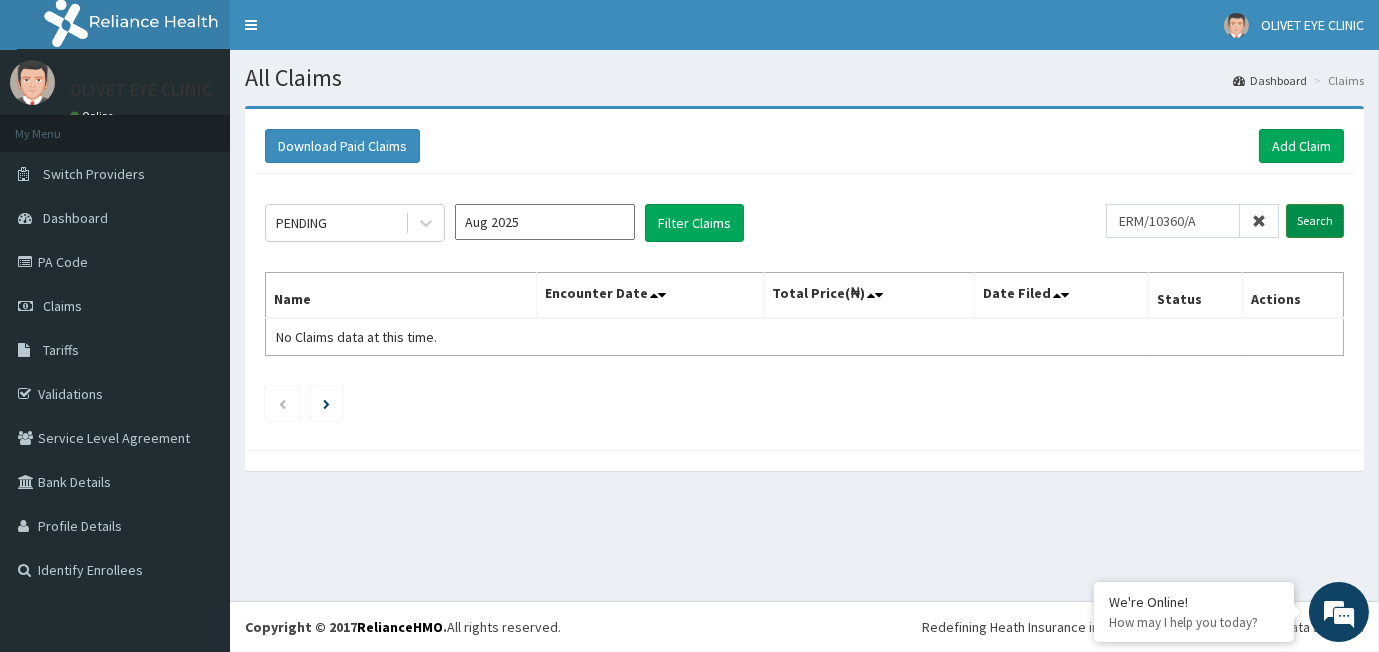 click on "Search" at bounding box center [1315, 221] 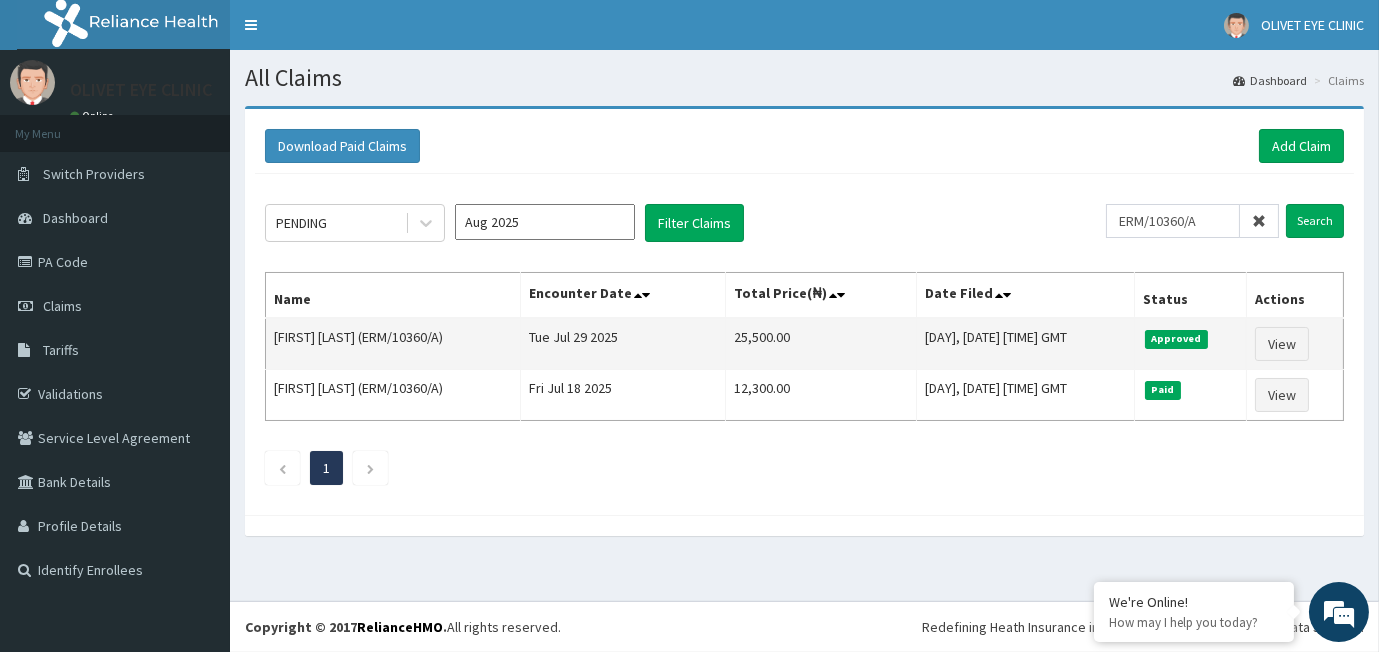 click on "Approved" at bounding box center [1176, 339] 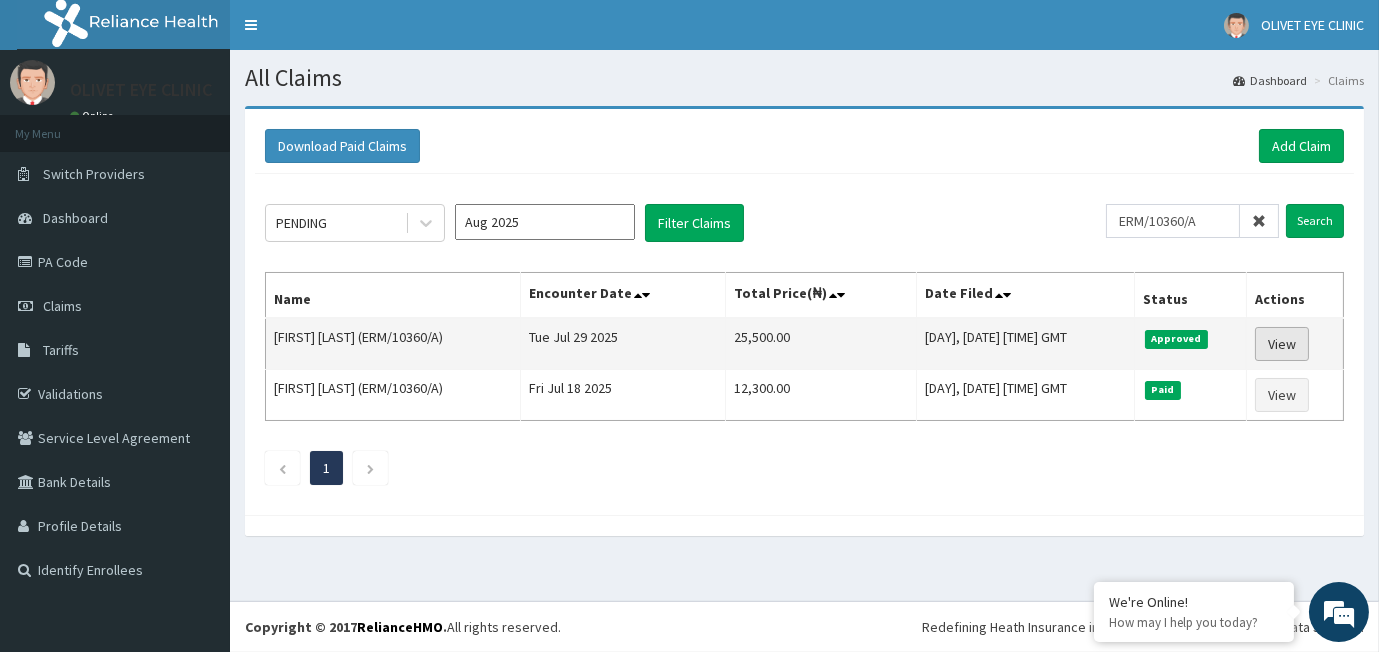 click on "View" at bounding box center (1282, 344) 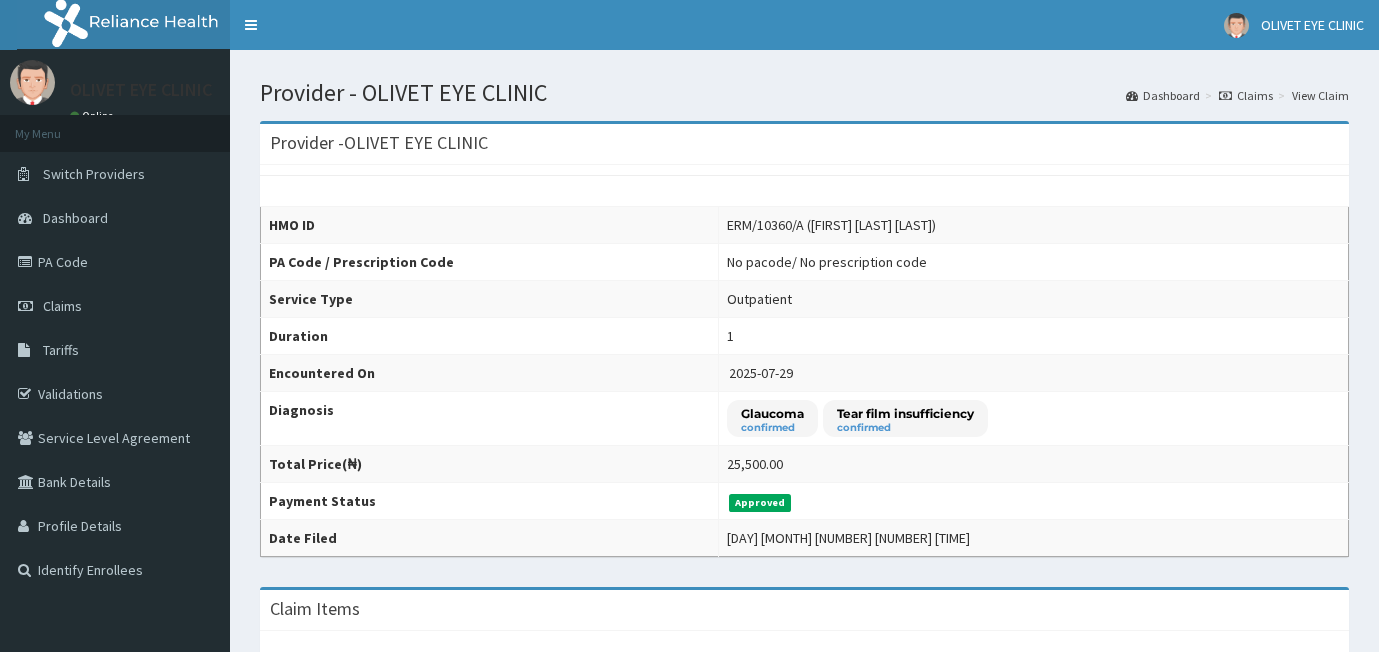 scroll, scrollTop: 0, scrollLeft: 0, axis: both 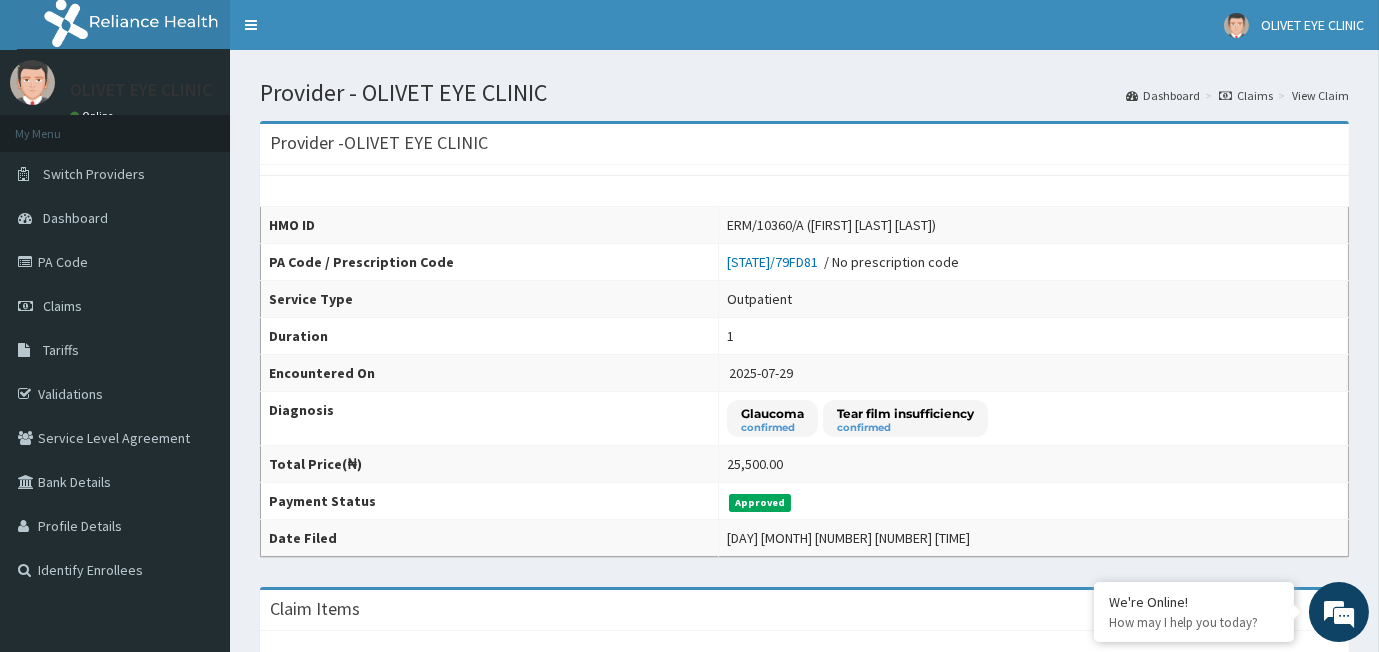 click on "Claim Items" at bounding box center [804, 610] 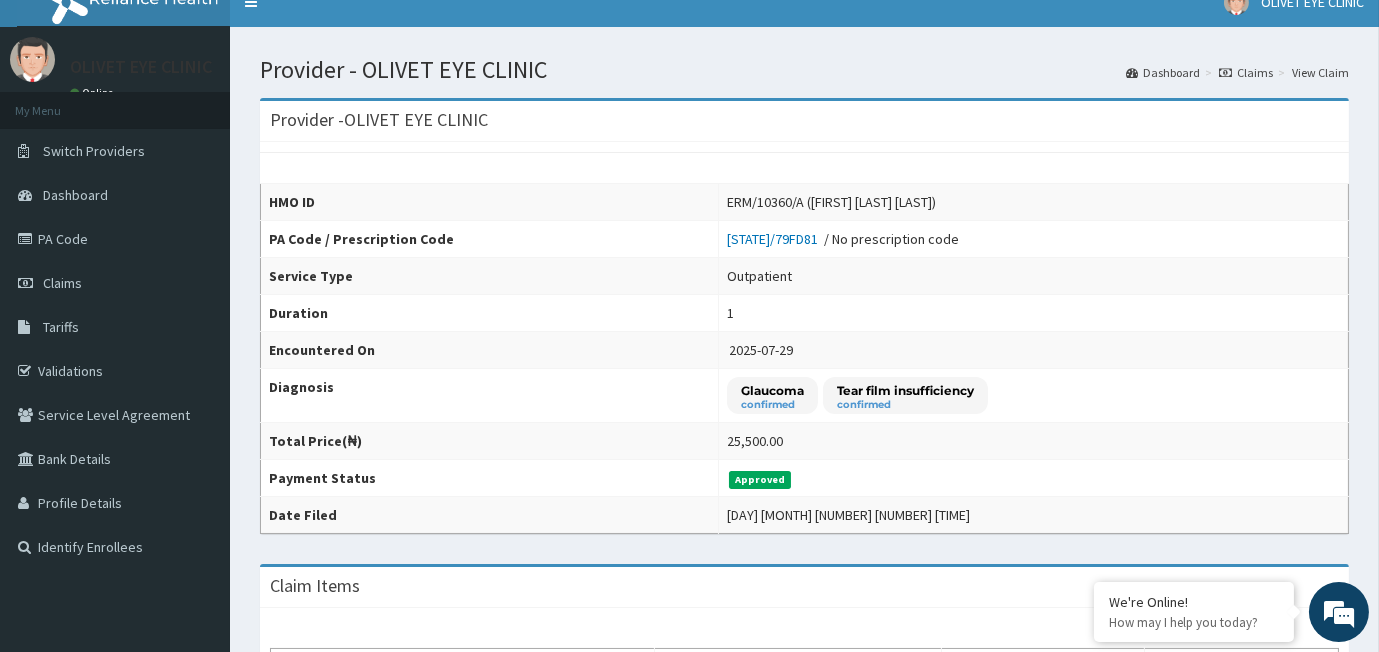 scroll, scrollTop: 0, scrollLeft: 0, axis: both 